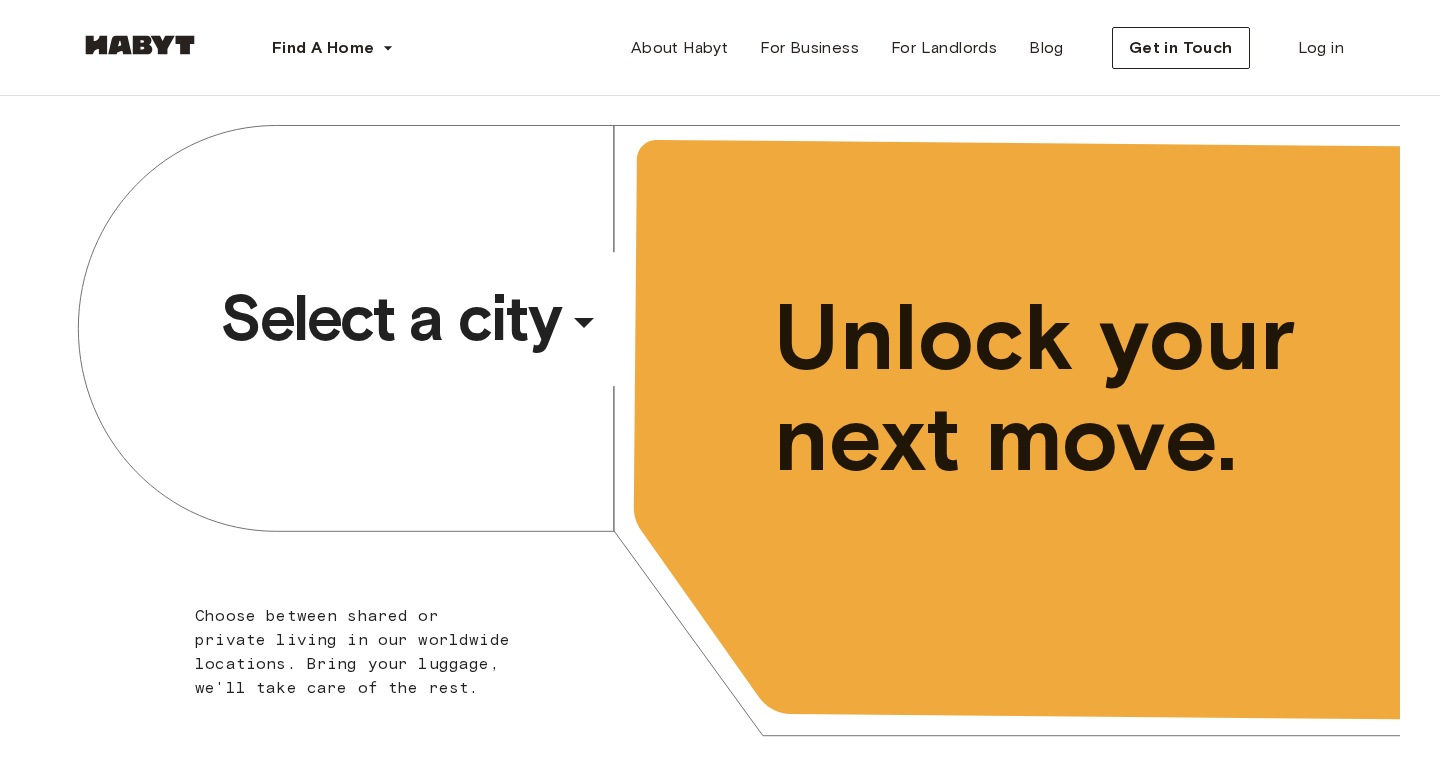 scroll, scrollTop: 0, scrollLeft: 0, axis: both 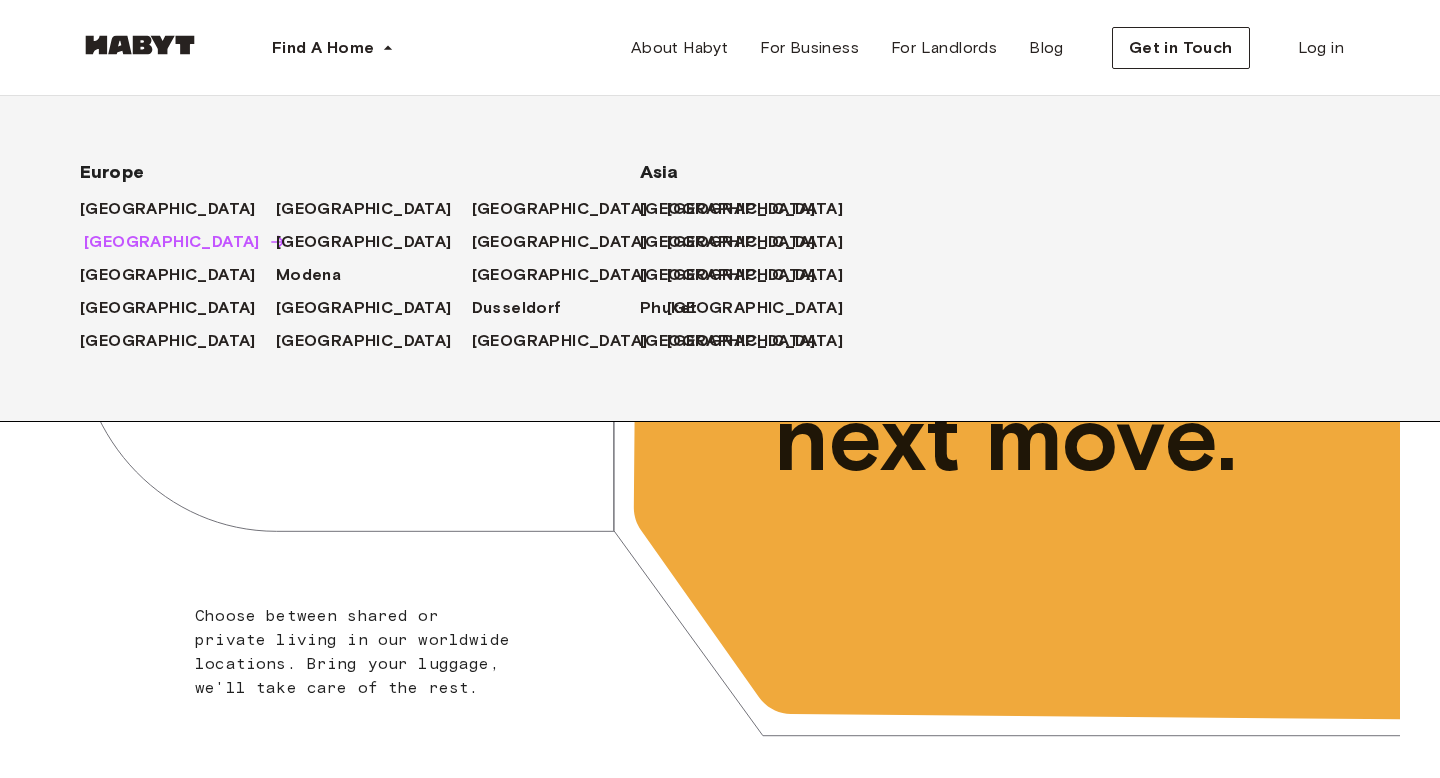 click on "[GEOGRAPHIC_DATA]" at bounding box center (172, 242) 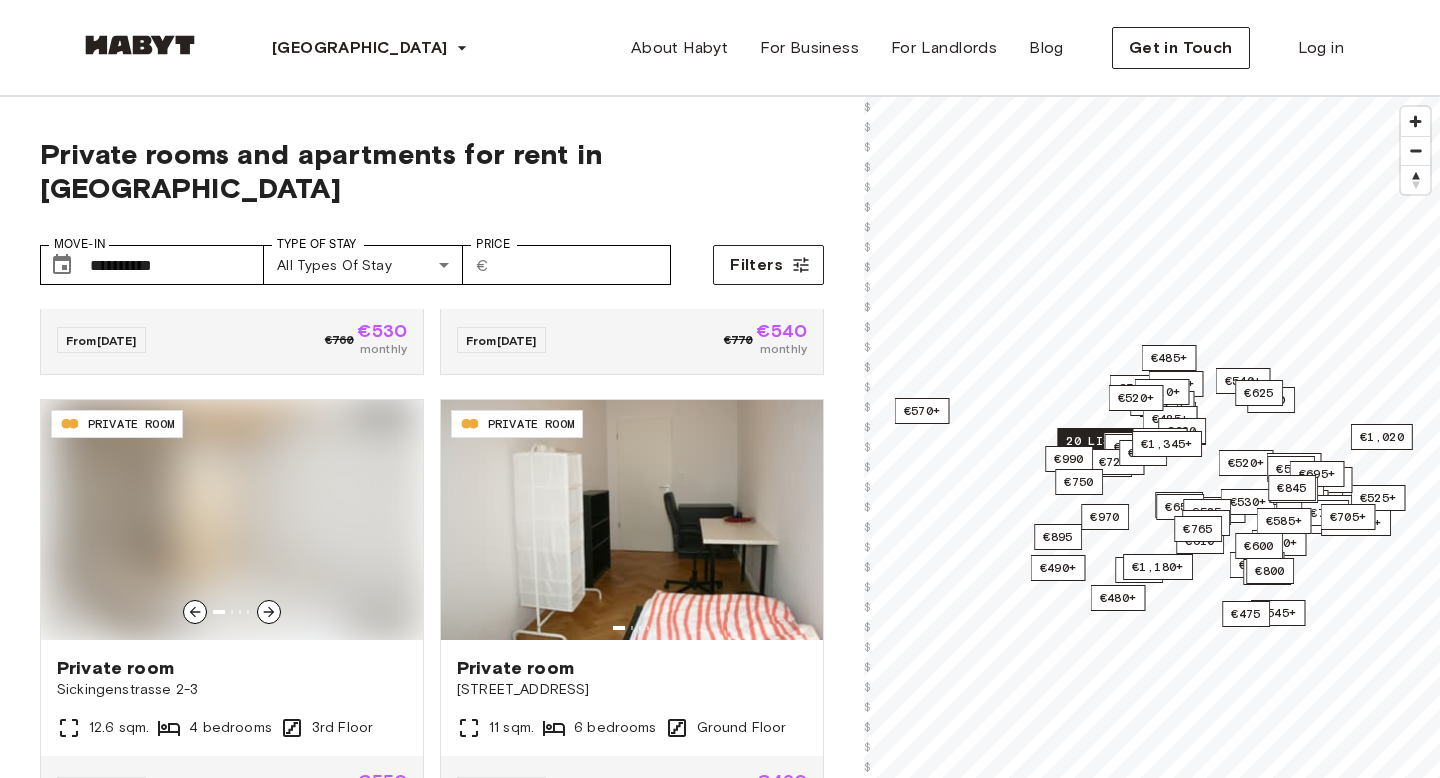 scroll, scrollTop: 819, scrollLeft: 0, axis: vertical 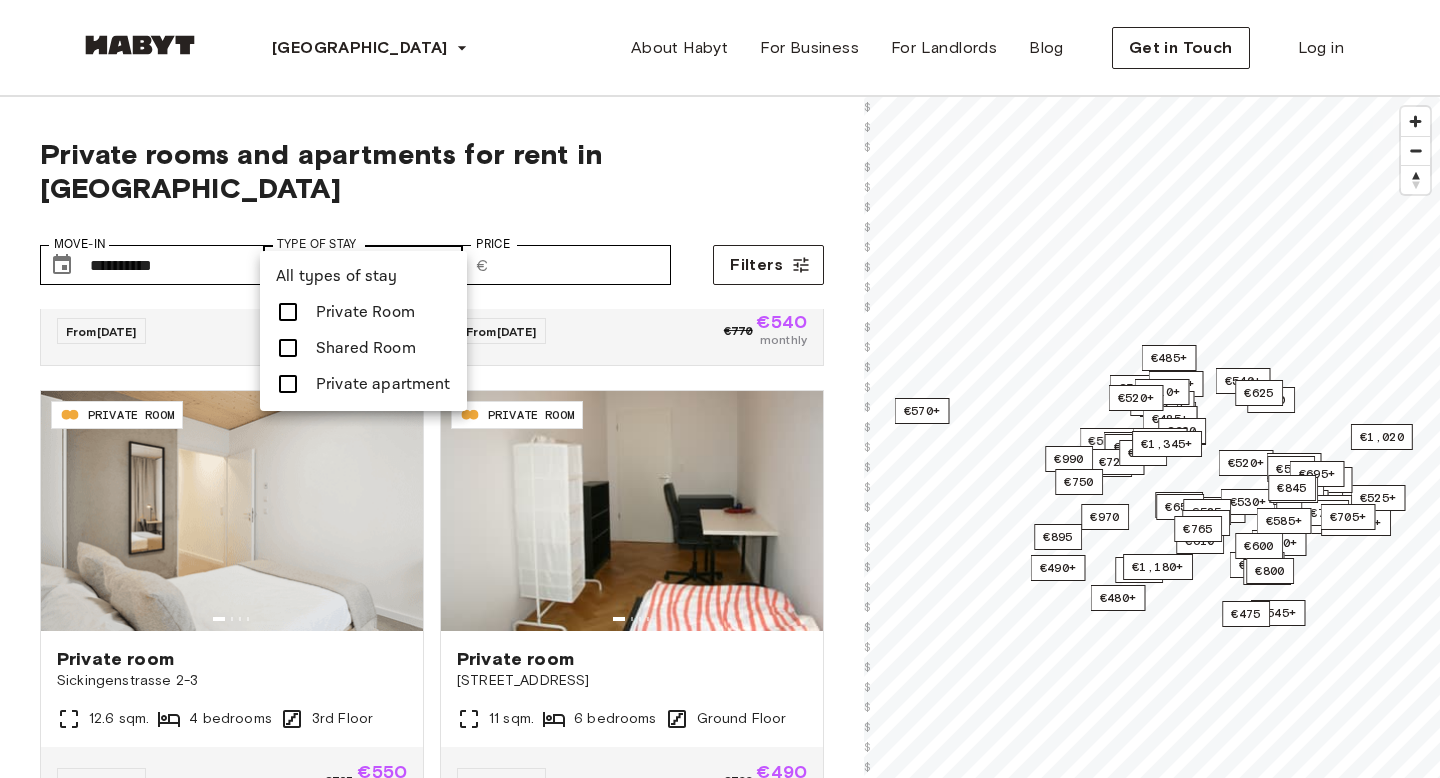 click on "**********" at bounding box center [720, 2482] 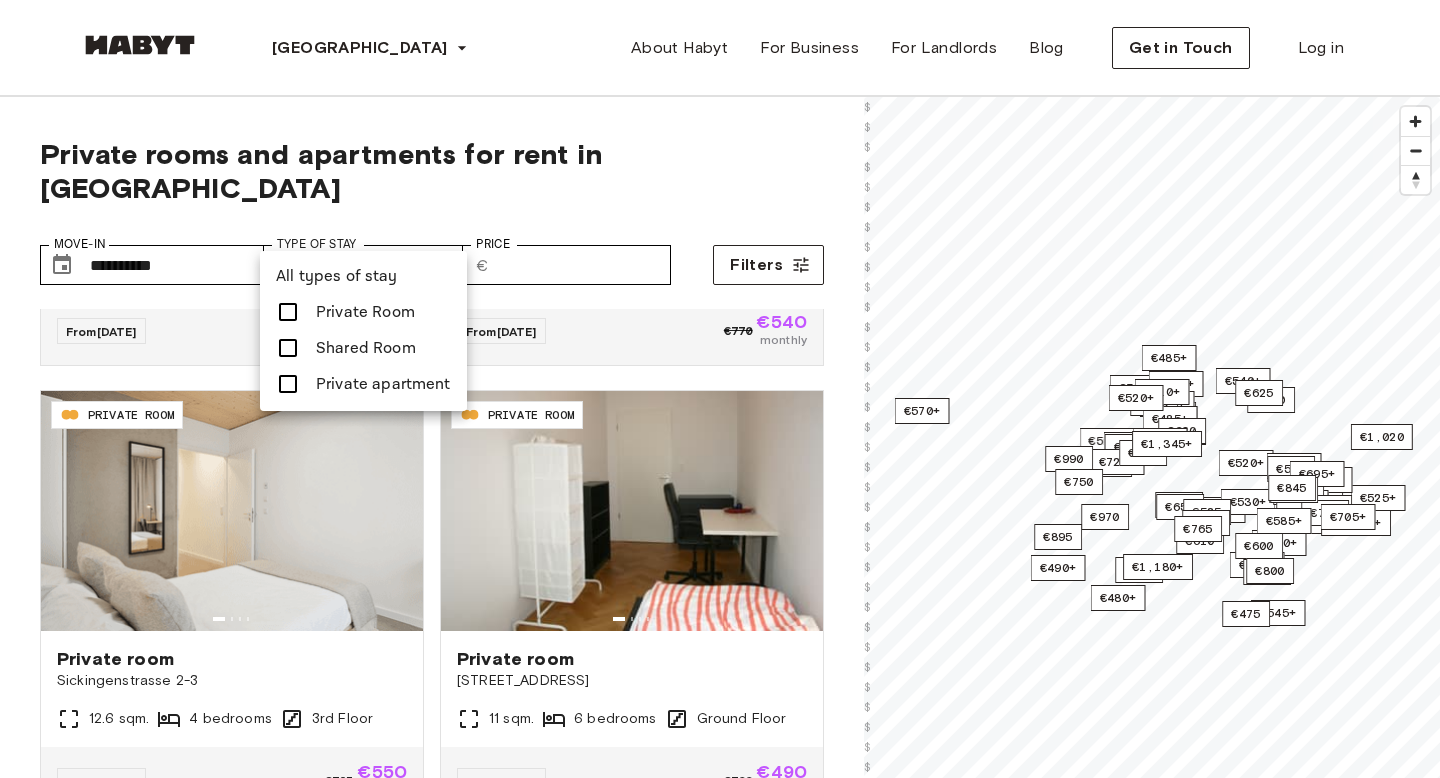 click at bounding box center [720, 389] 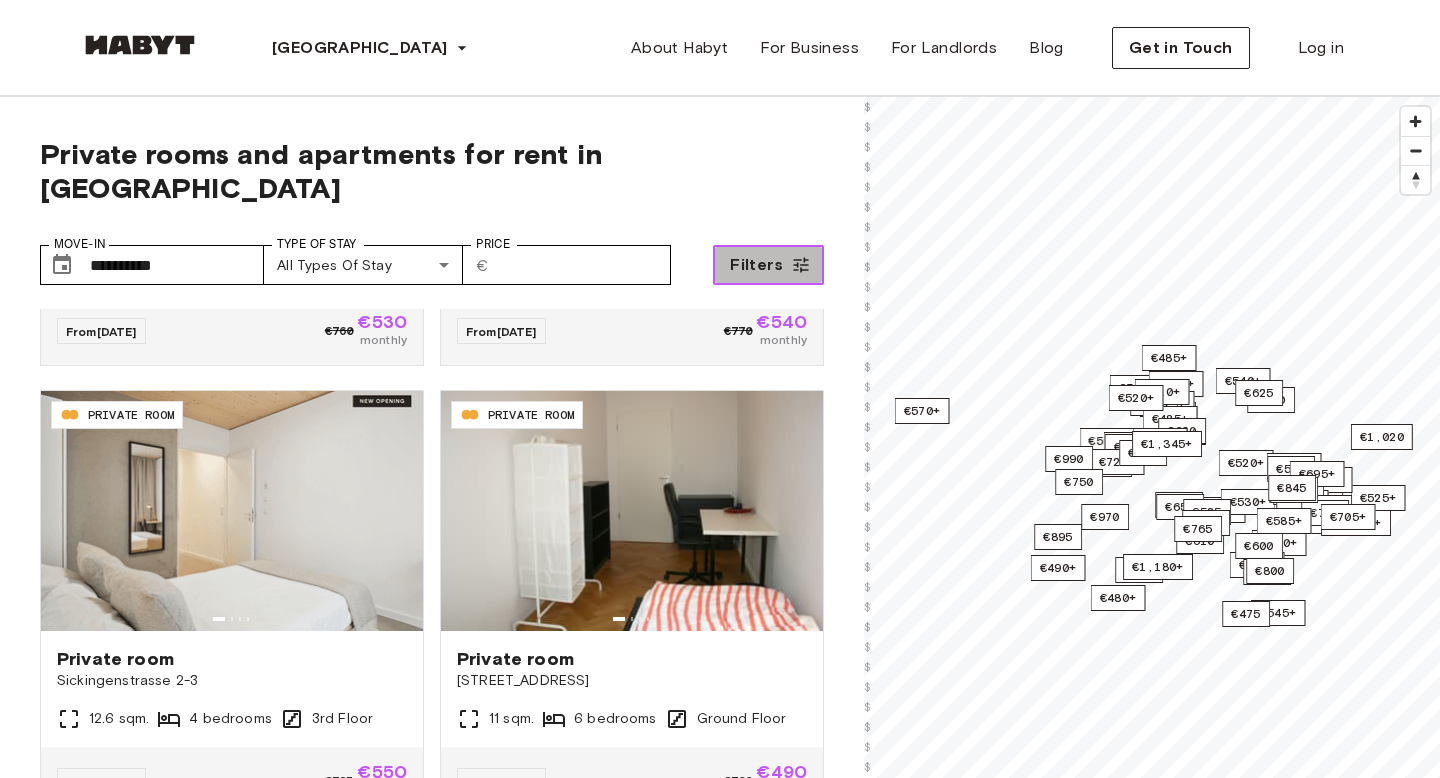 click on "Filters" at bounding box center [768, 265] 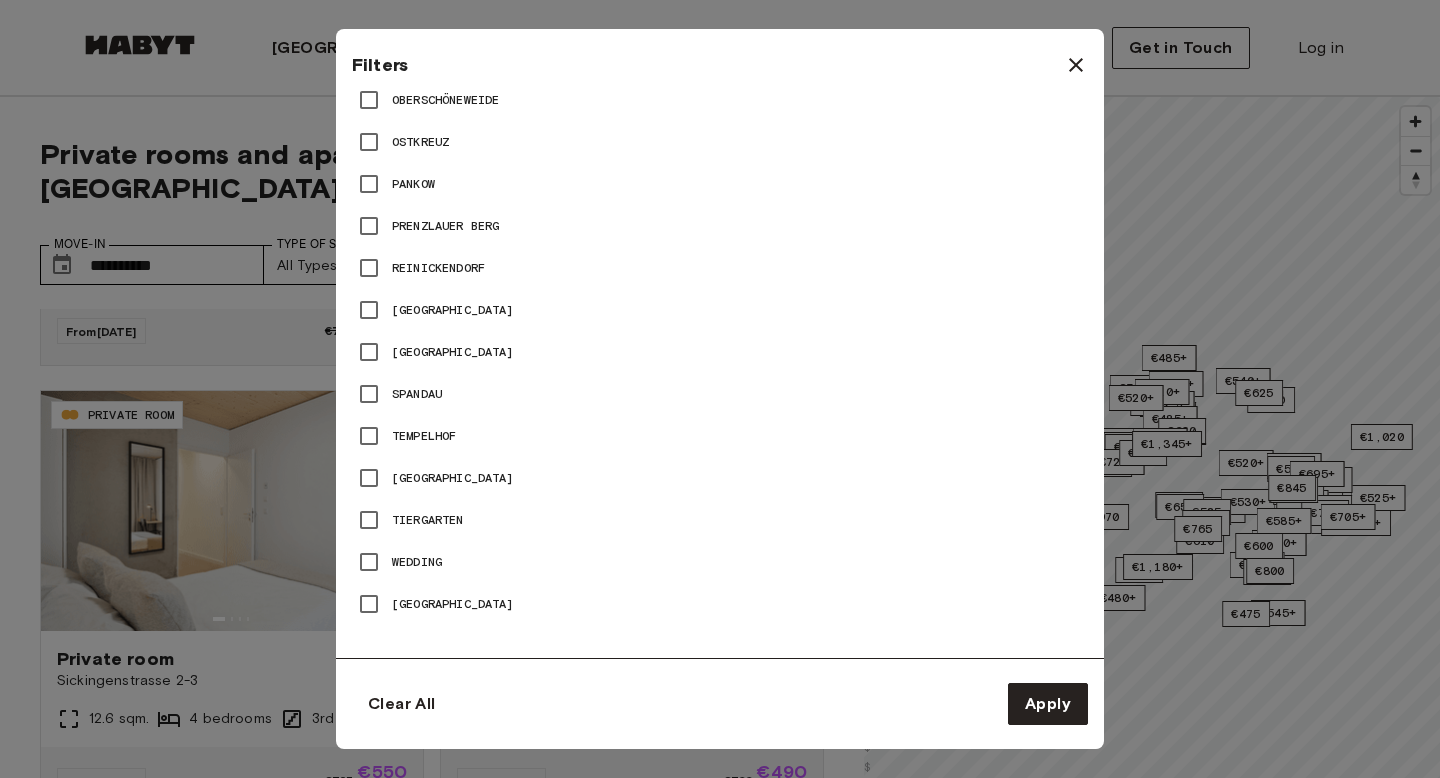scroll, scrollTop: 1392, scrollLeft: 0, axis: vertical 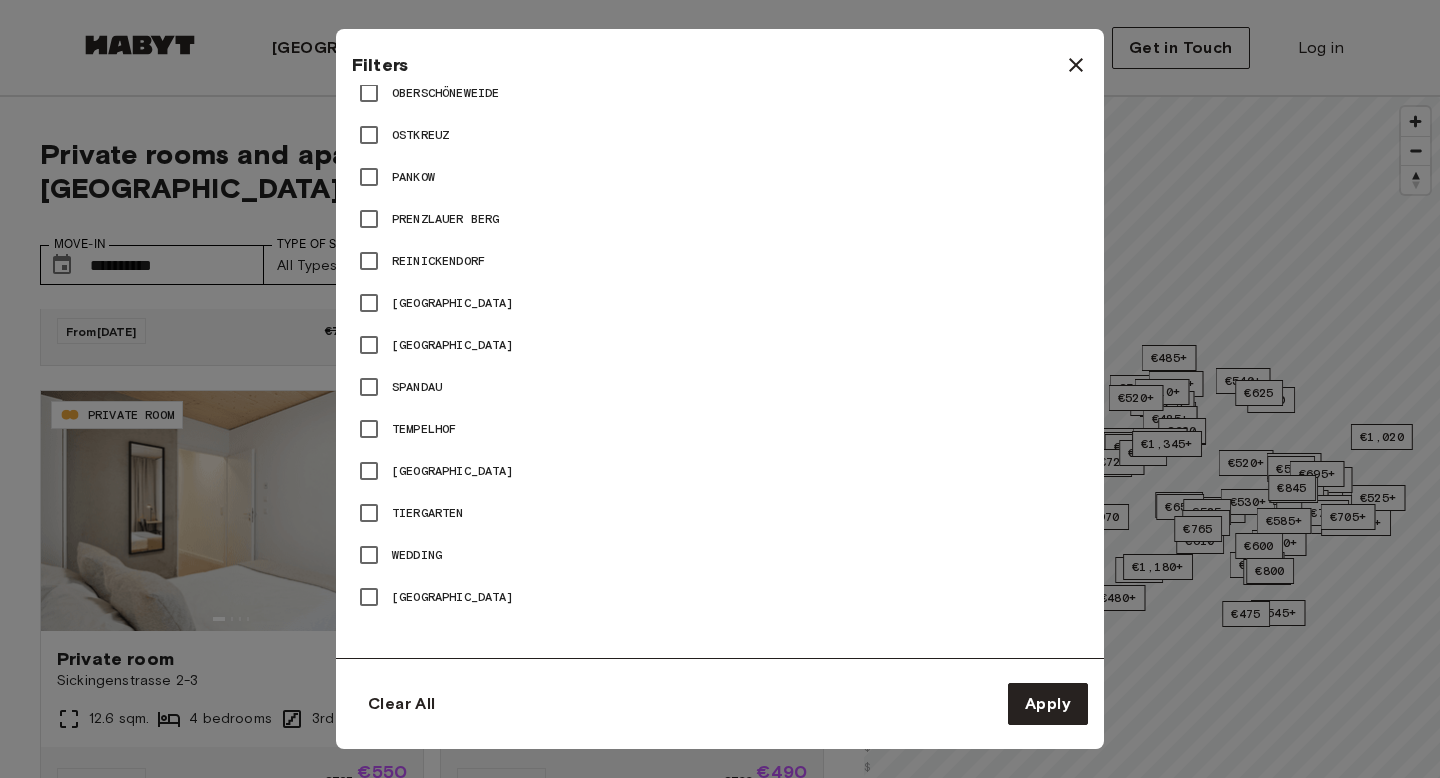 click 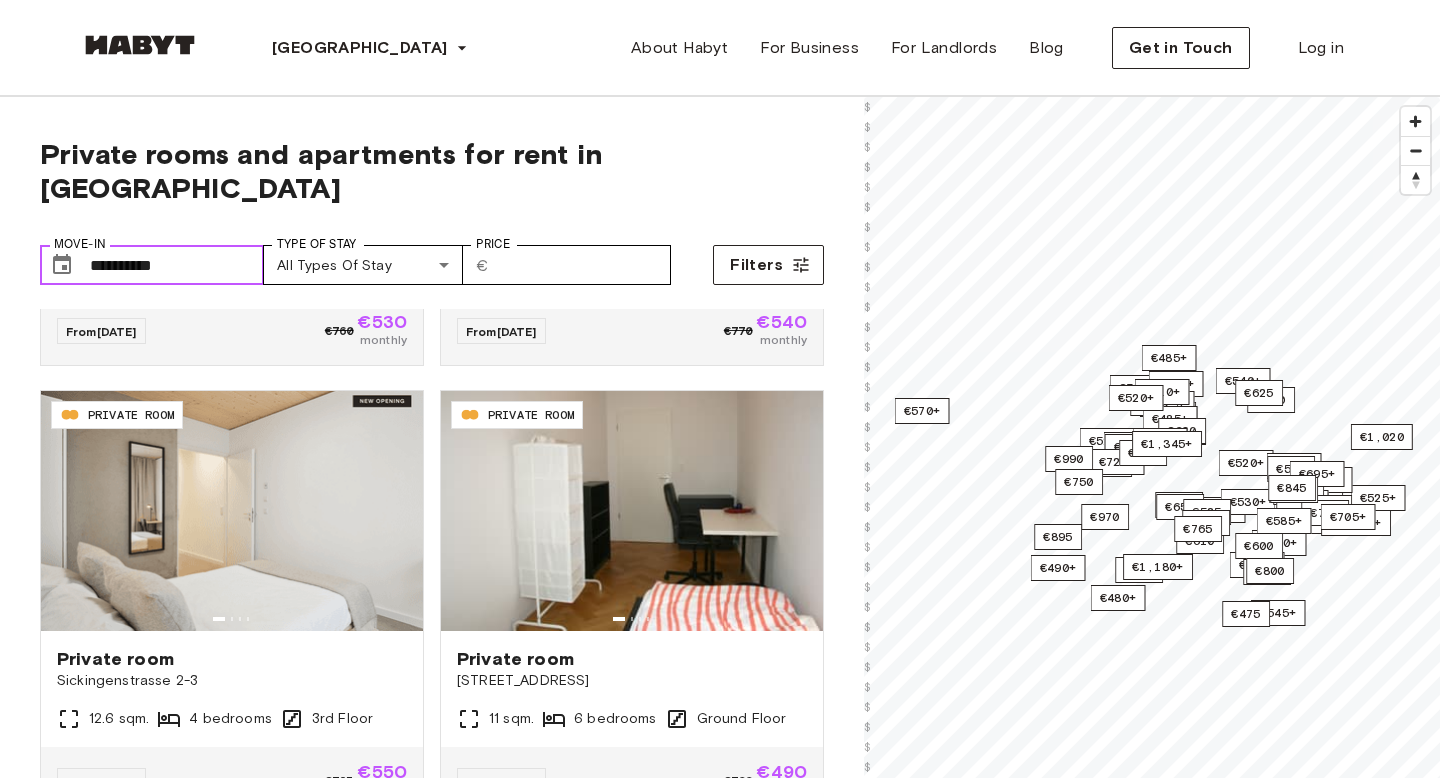 click on "**********" at bounding box center (177, 265) 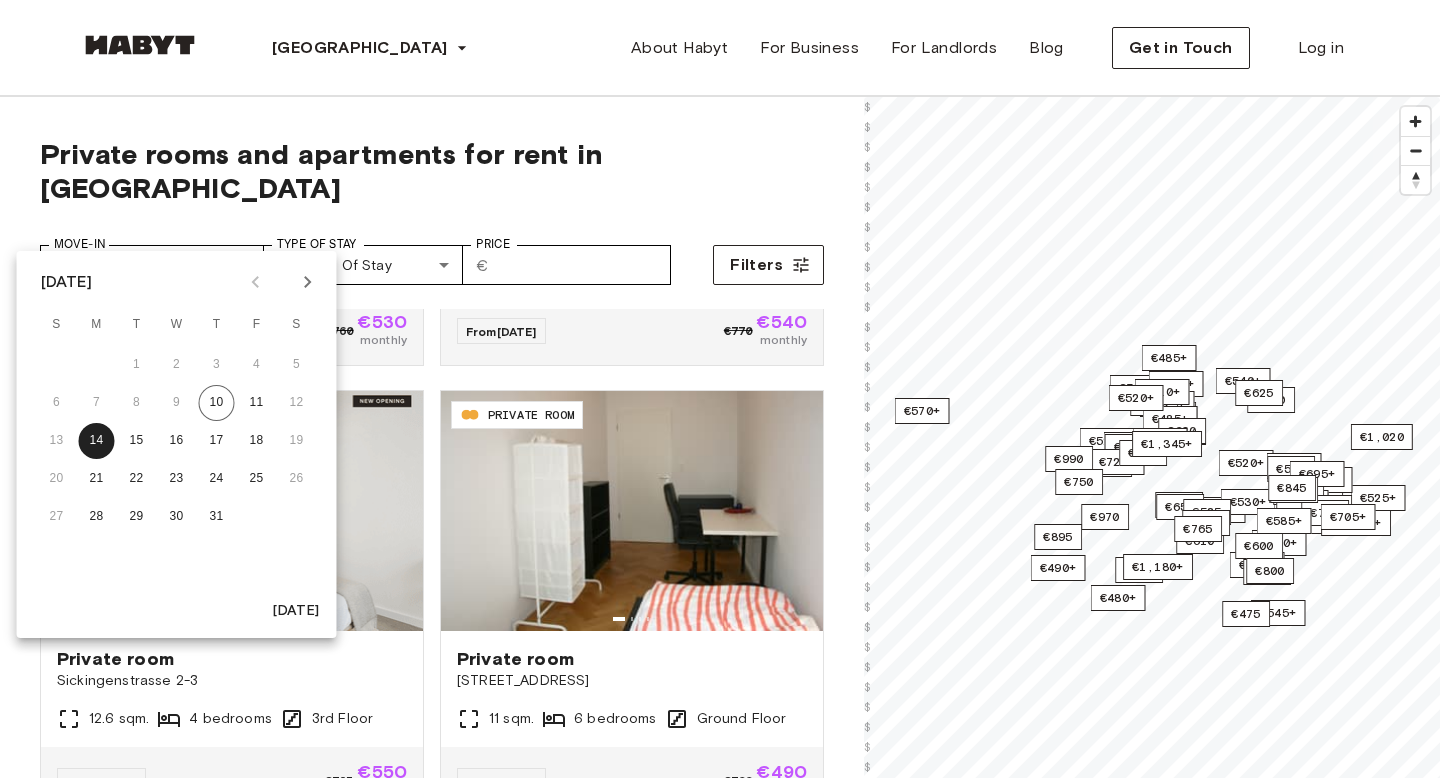 click 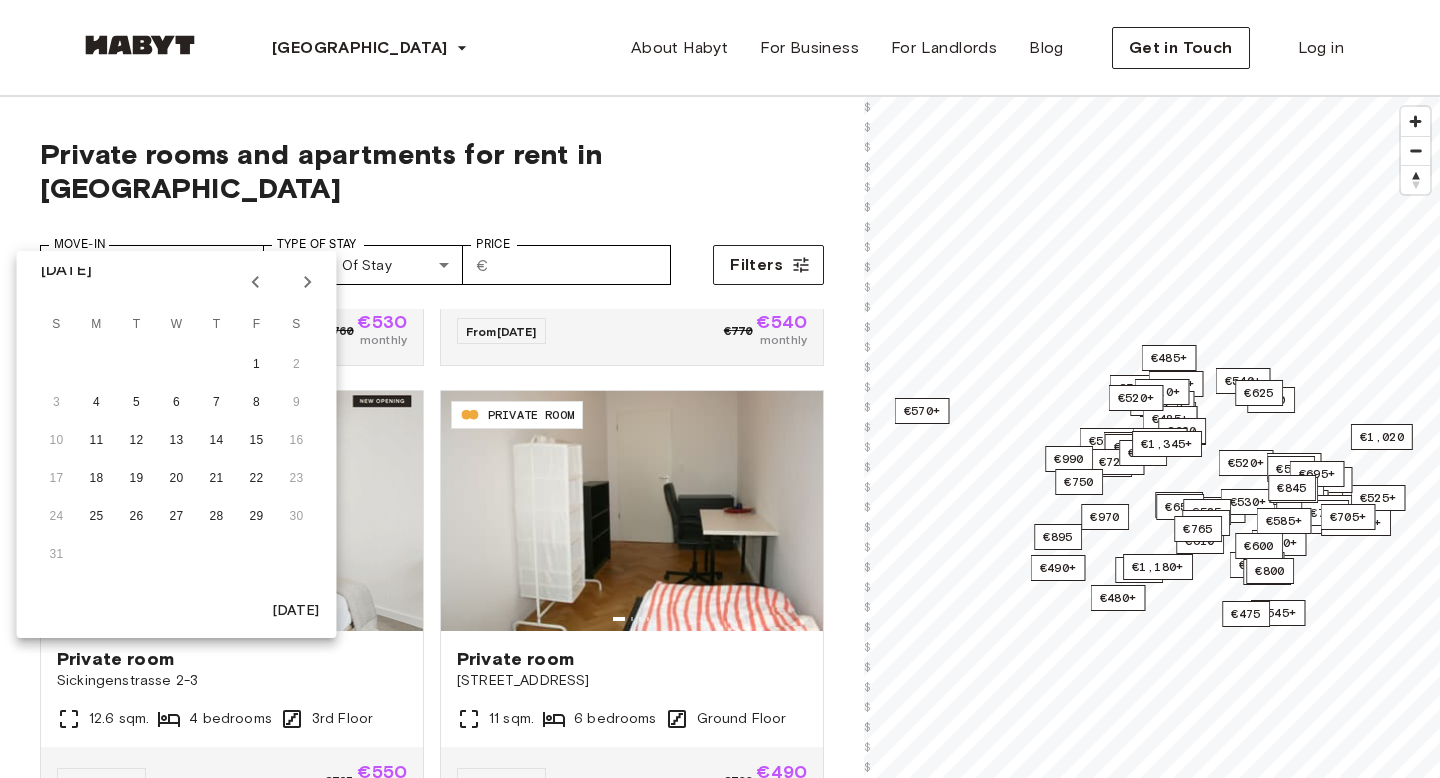 click 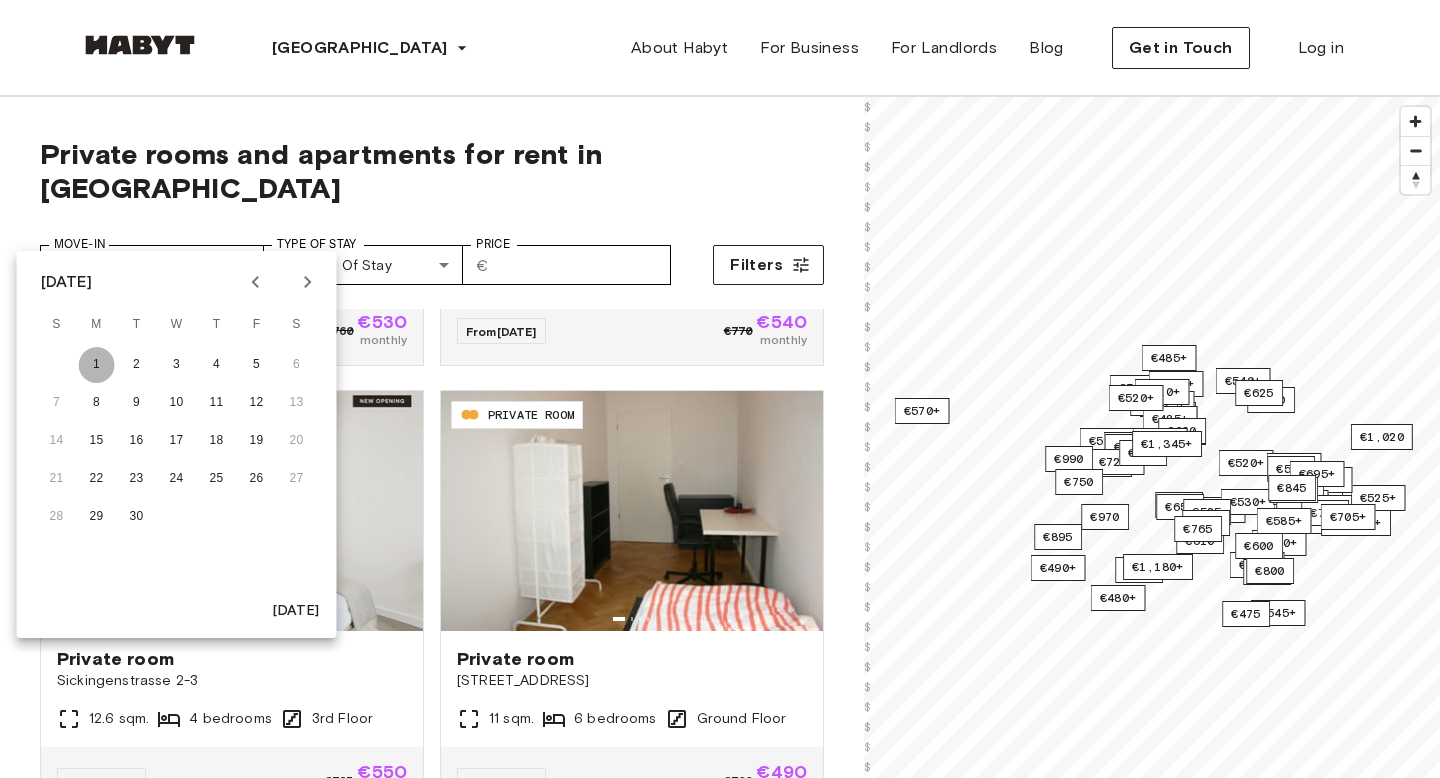 click on "1" at bounding box center [97, 365] 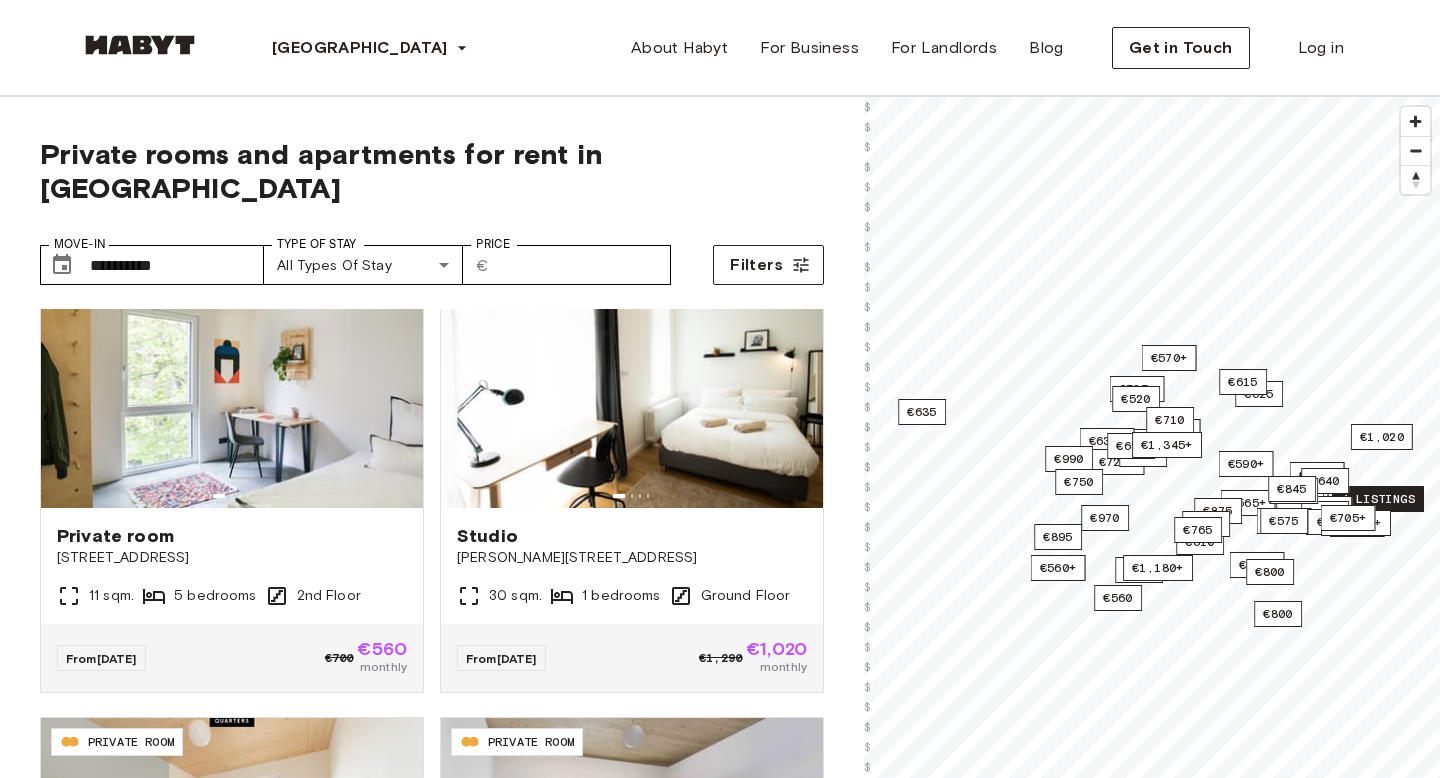 scroll, scrollTop: 3812, scrollLeft: 0, axis: vertical 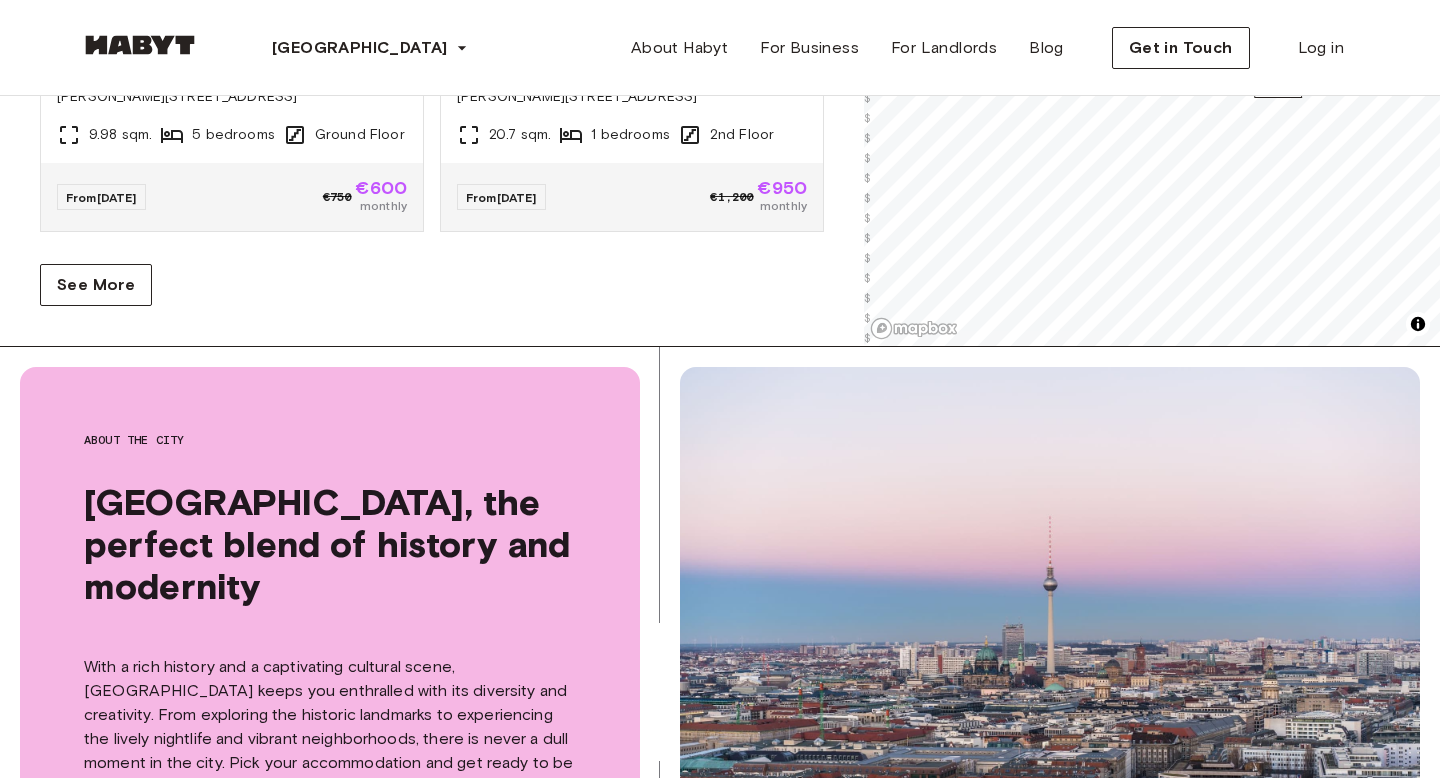 click on "**********" at bounding box center (432, -484) 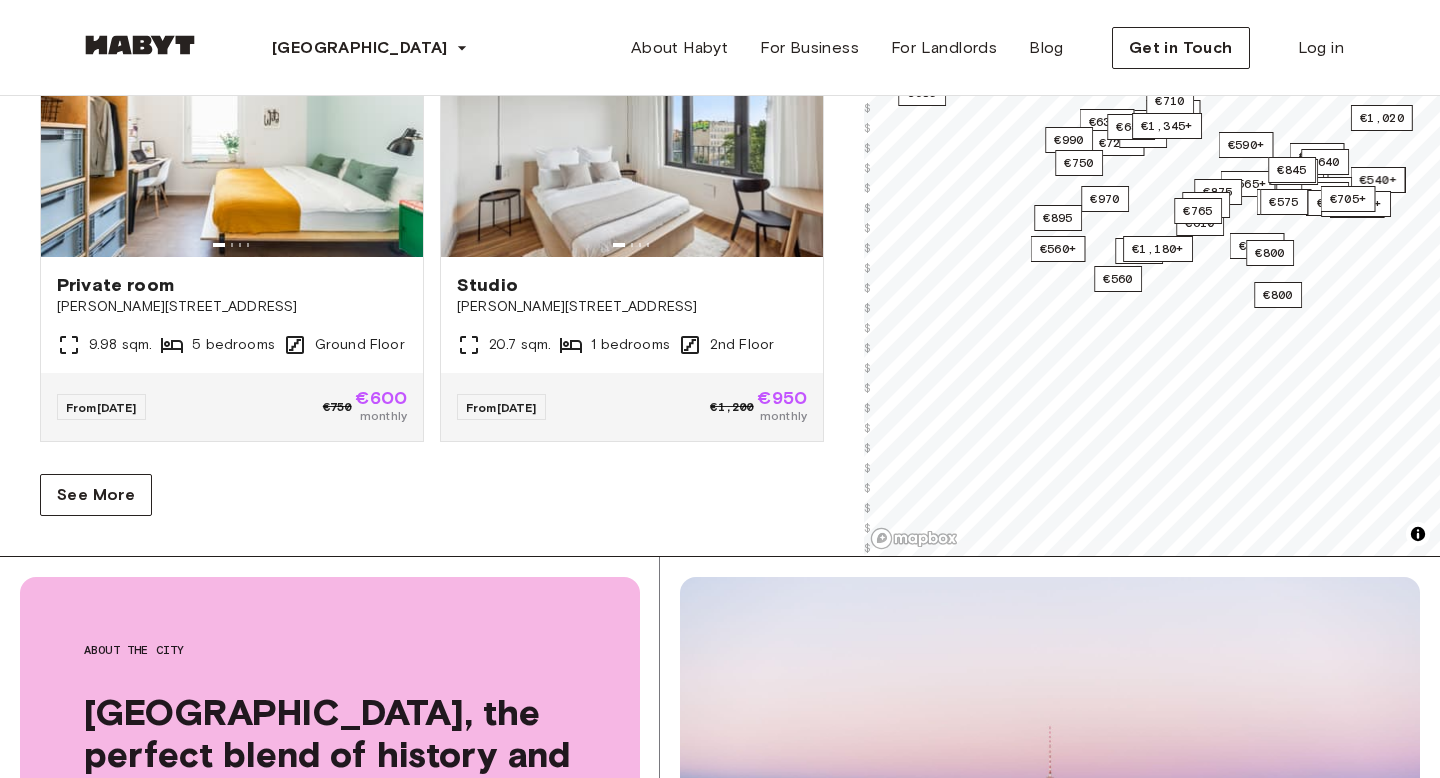 scroll, scrollTop: 538, scrollLeft: 0, axis: vertical 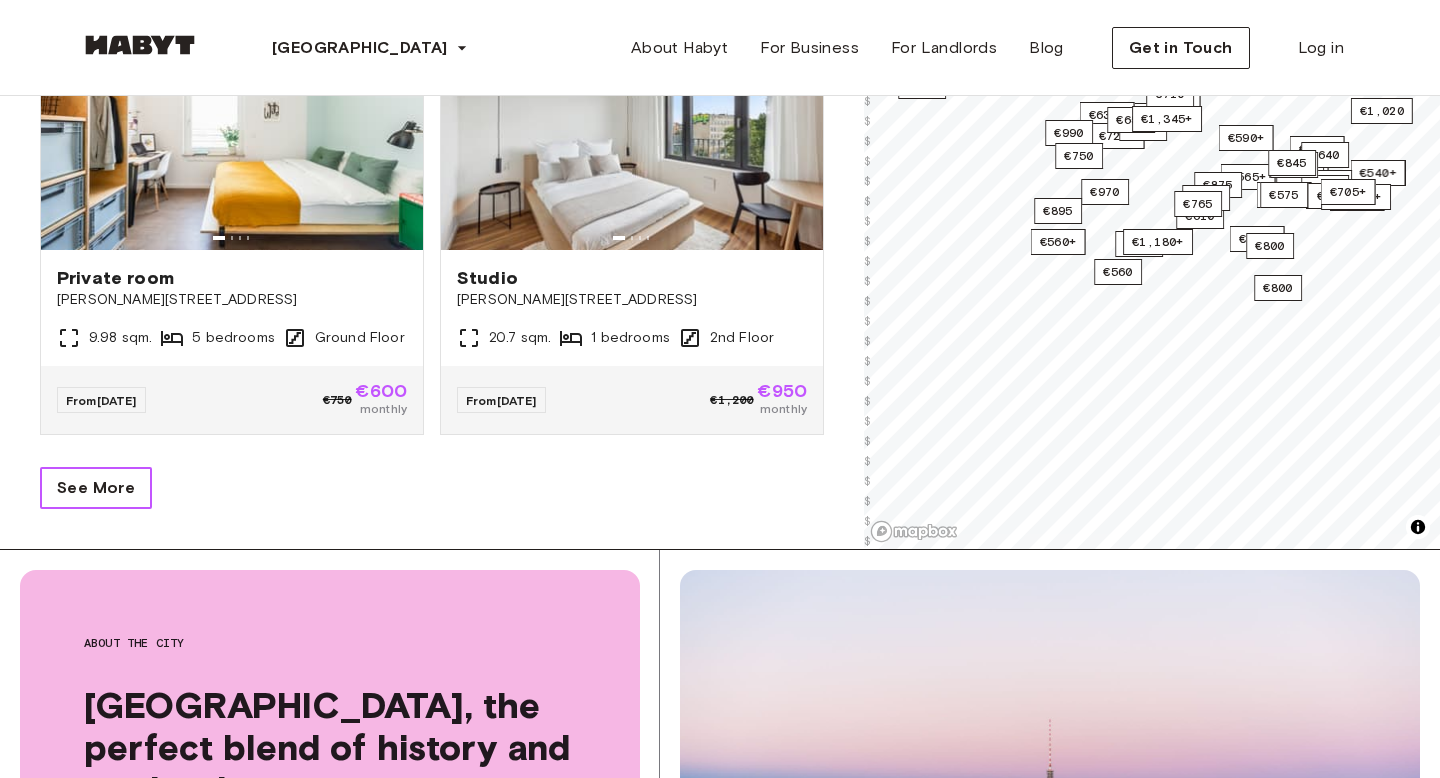click on "See More" at bounding box center (96, 488) 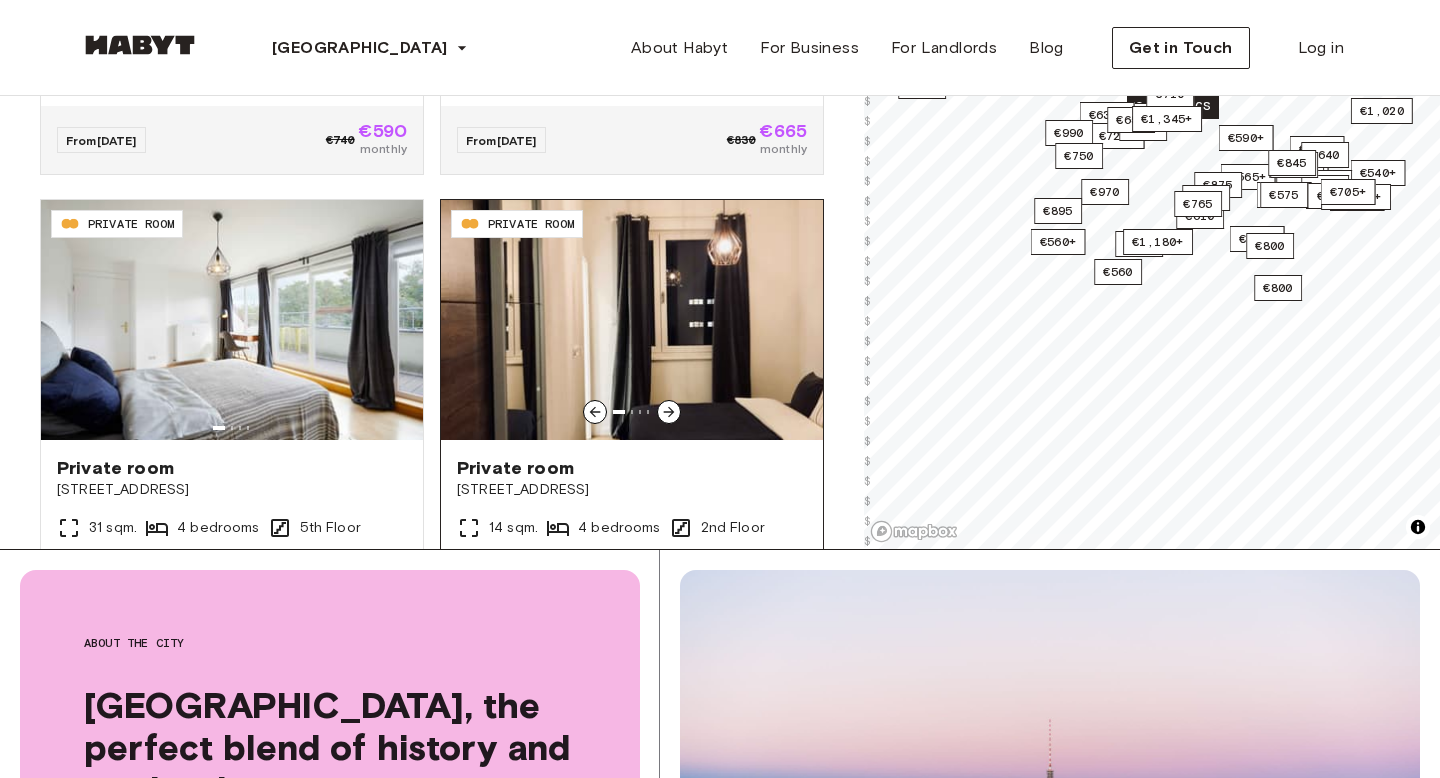 scroll, scrollTop: 7119, scrollLeft: 0, axis: vertical 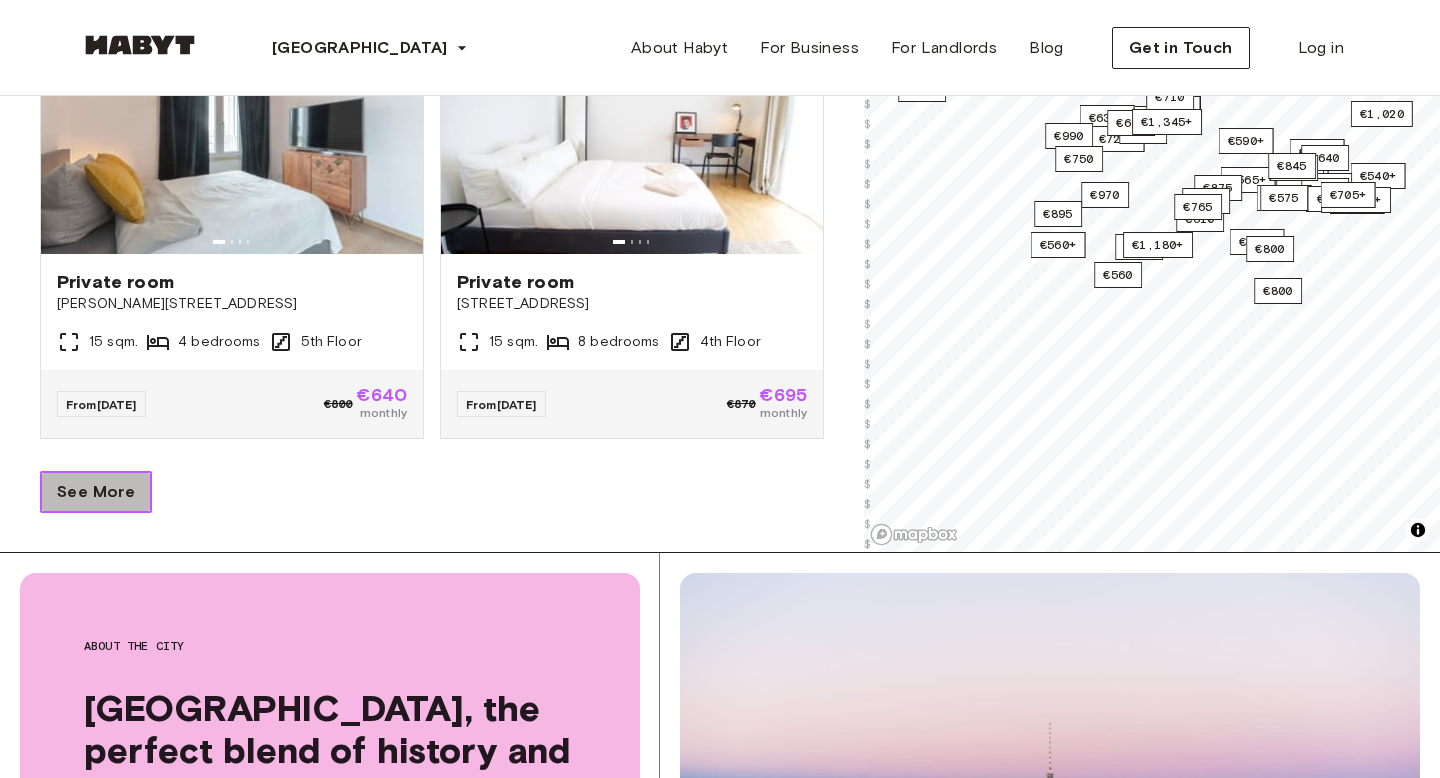 click on "See More" at bounding box center [96, 492] 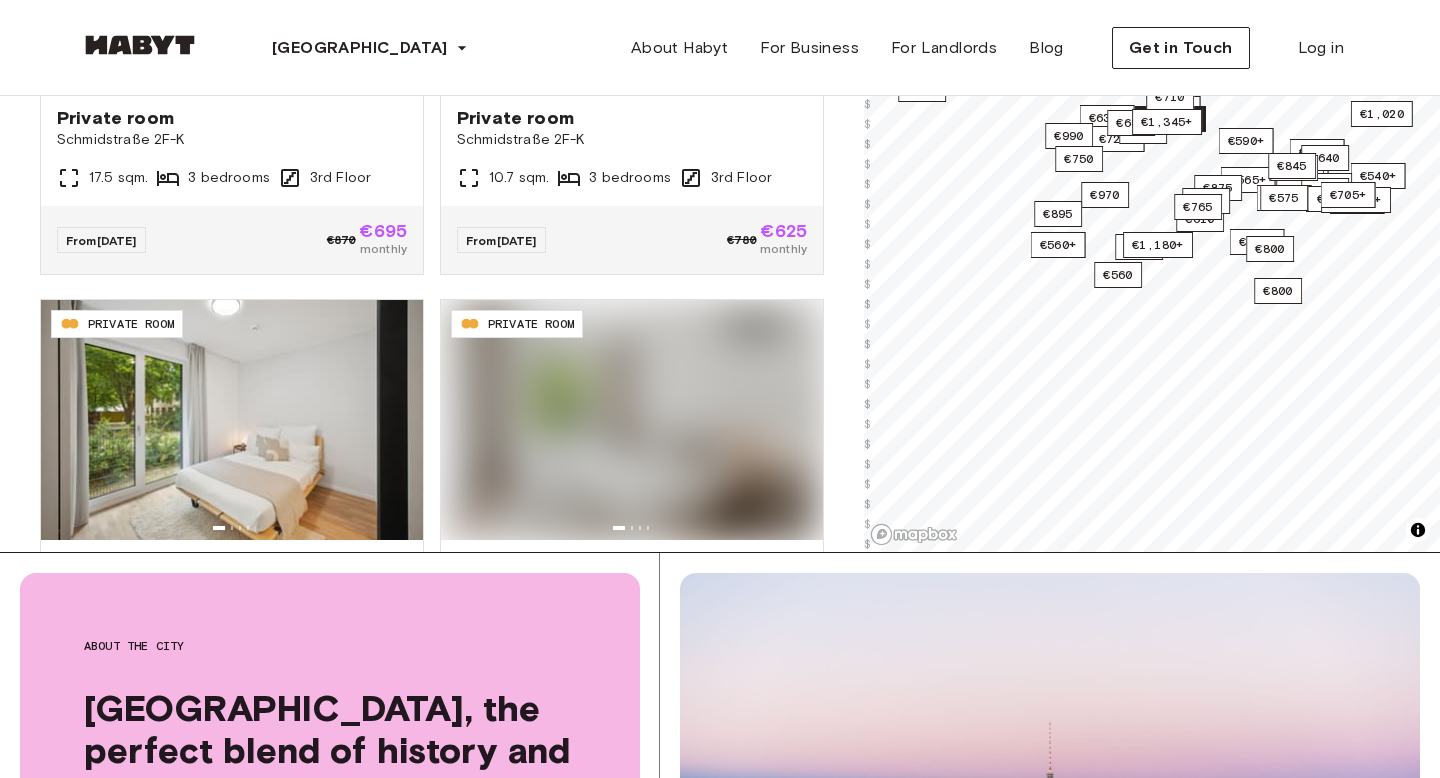 scroll, scrollTop: 12812, scrollLeft: 0, axis: vertical 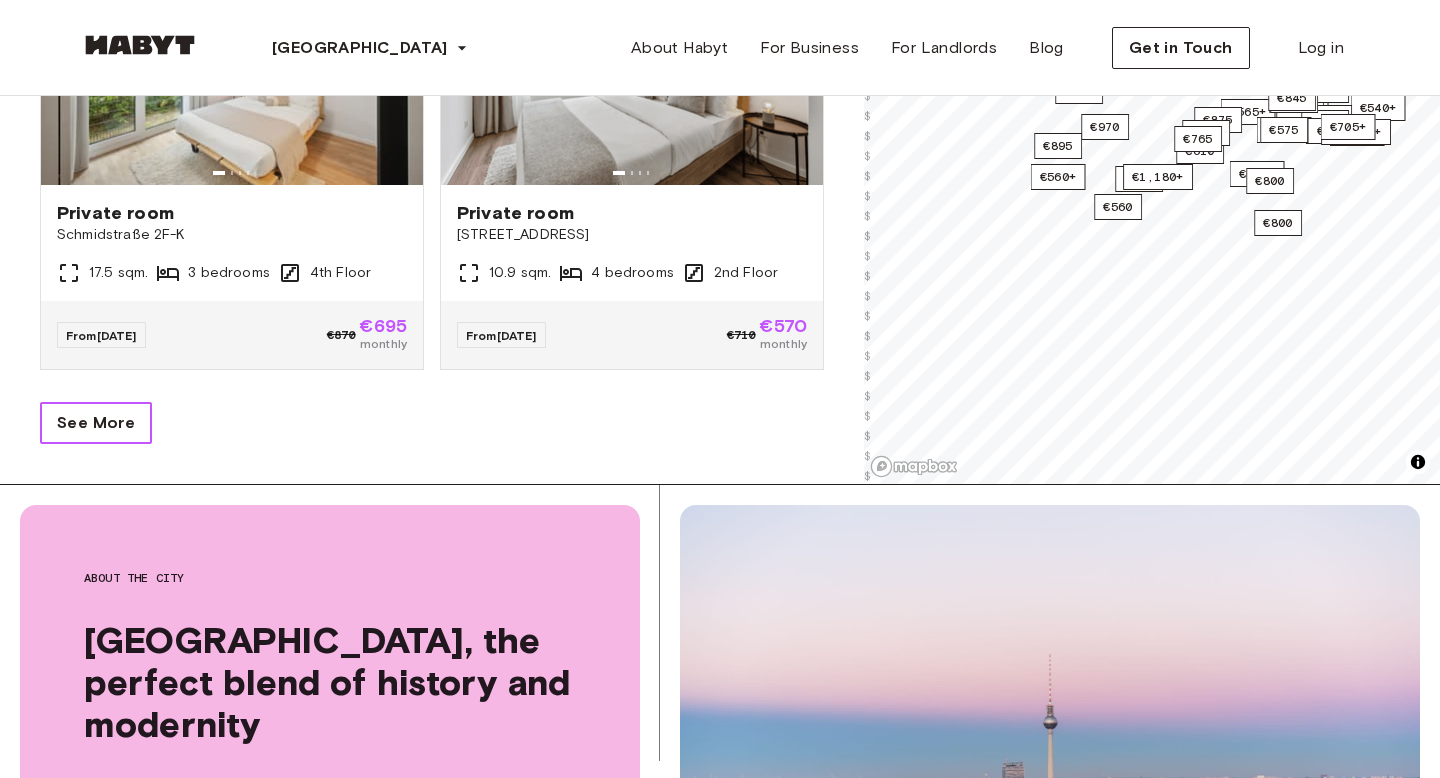 click on "See More" at bounding box center [96, 423] 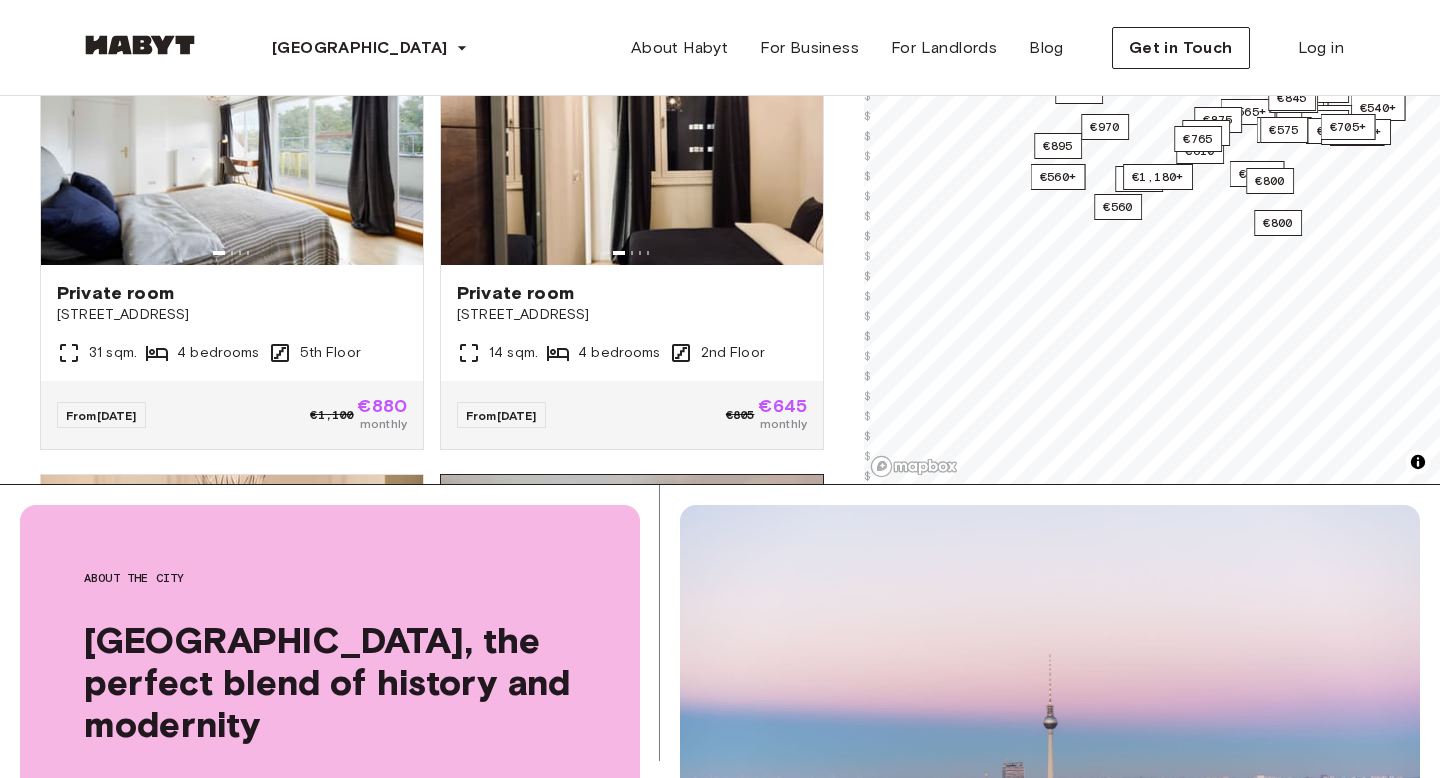 scroll, scrollTop: 7321, scrollLeft: 0, axis: vertical 